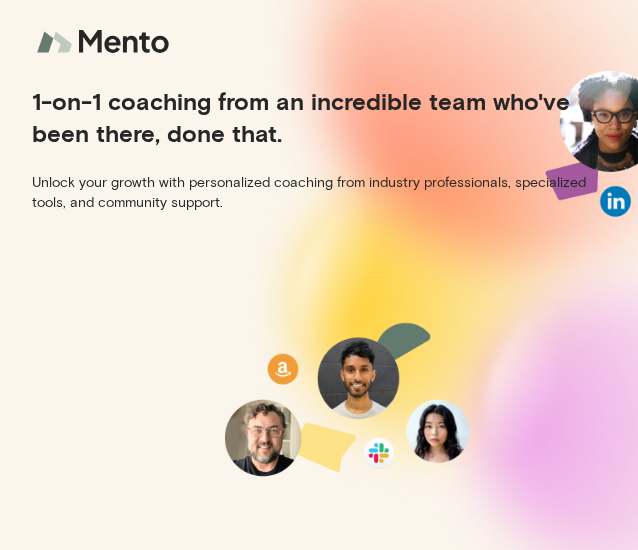 scroll, scrollTop: 0, scrollLeft: 0, axis: both 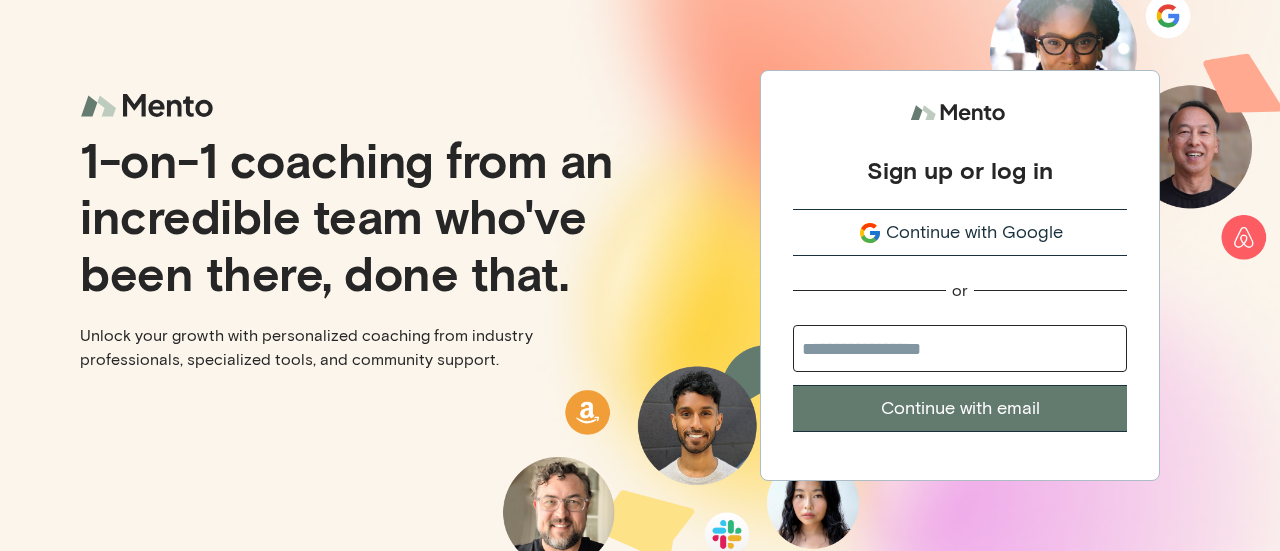 click at bounding box center [960, 348] 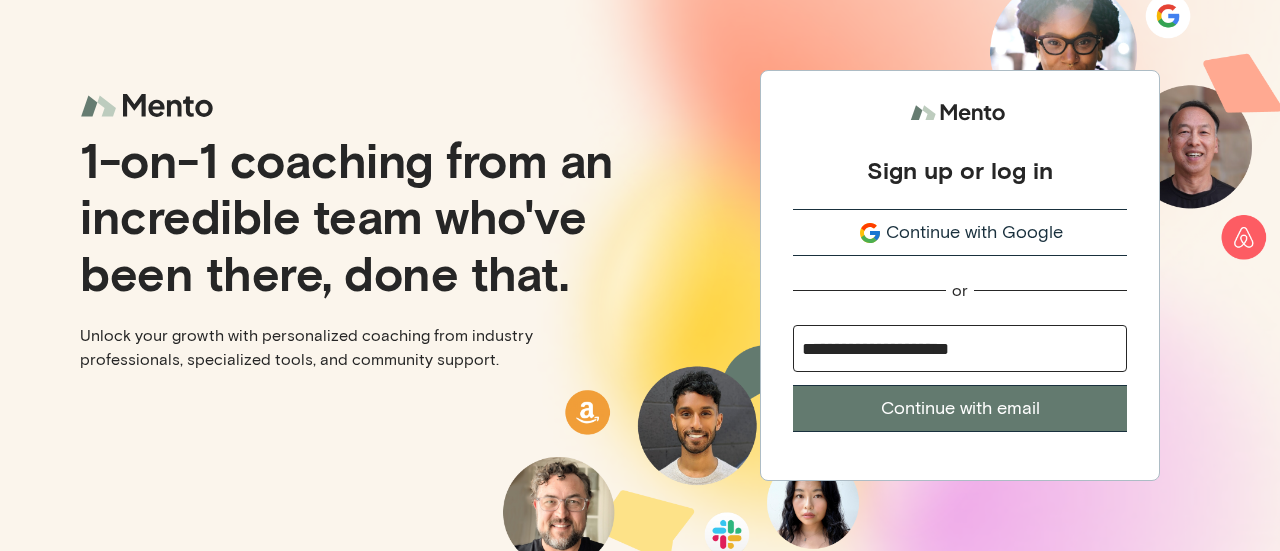 click on "Continue with email" at bounding box center [960, 408] 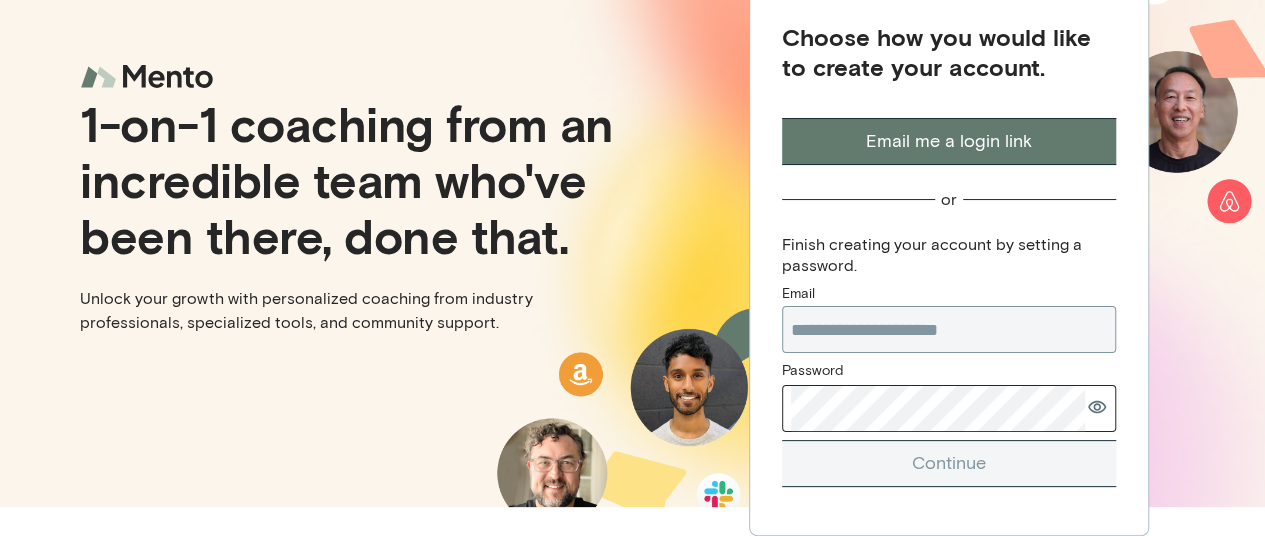 scroll, scrollTop: 34, scrollLeft: 0, axis: vertical 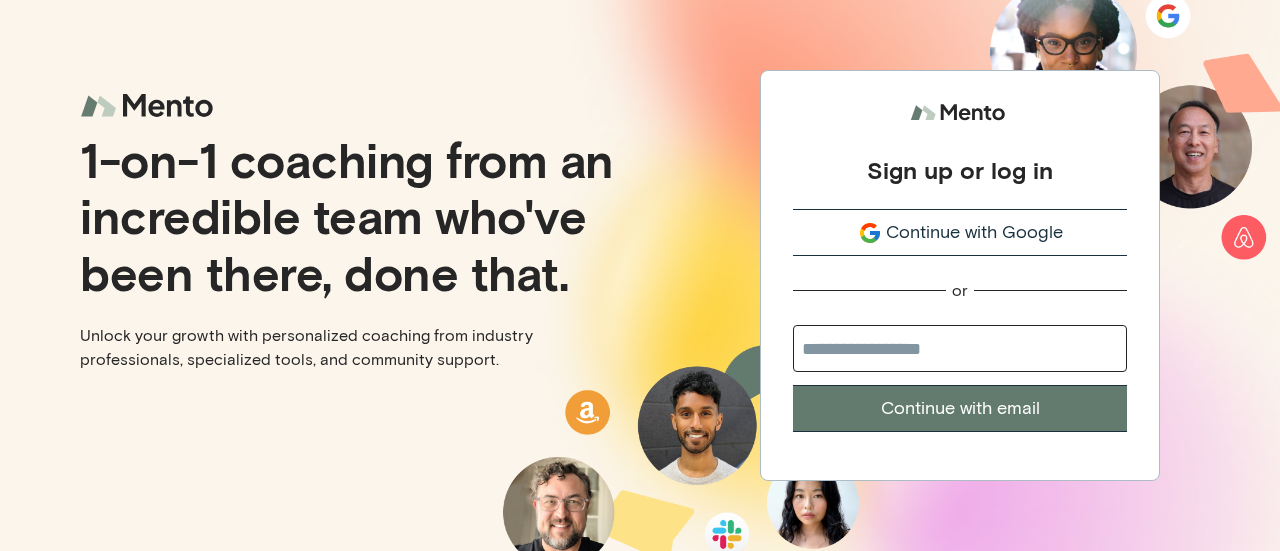 click at bounding box center [960, 348] 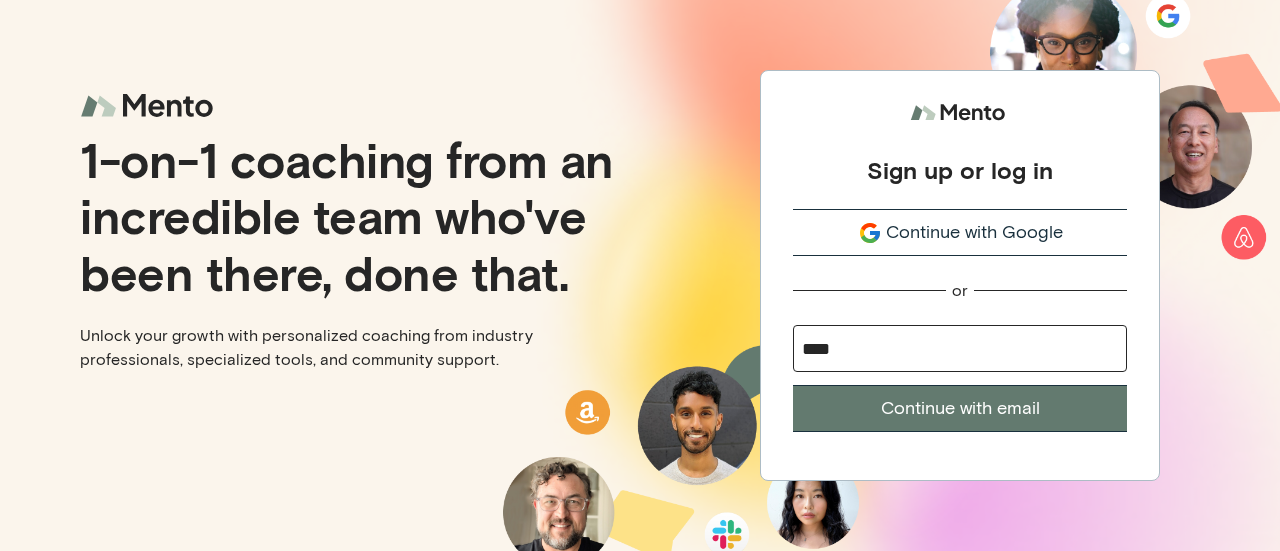 type on "**********" 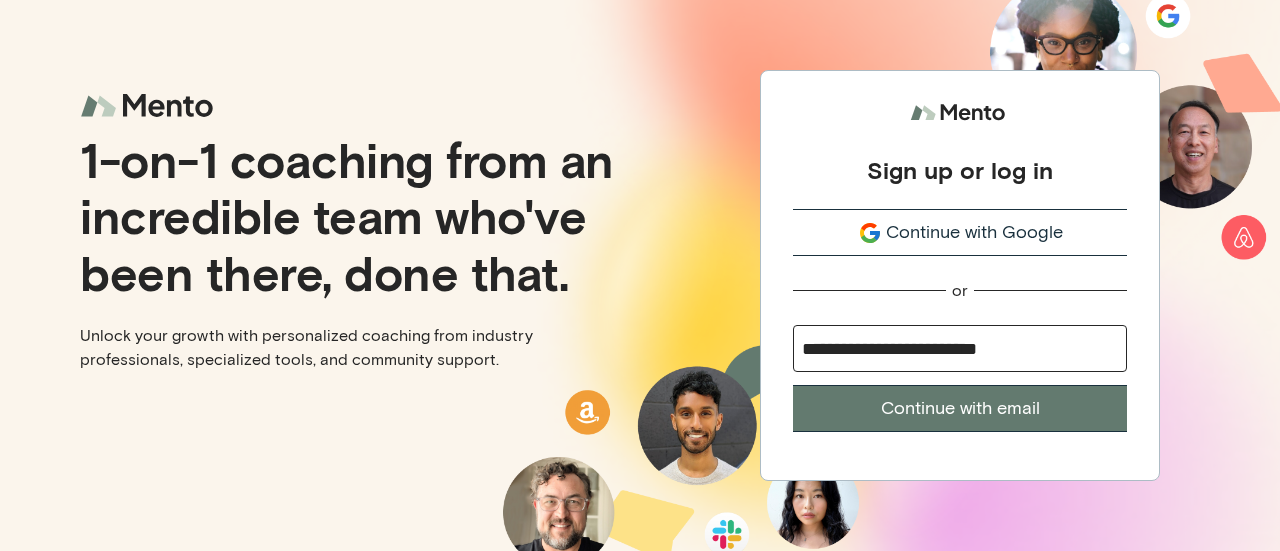click on "Continue with email" at bounding box center (960, 408) 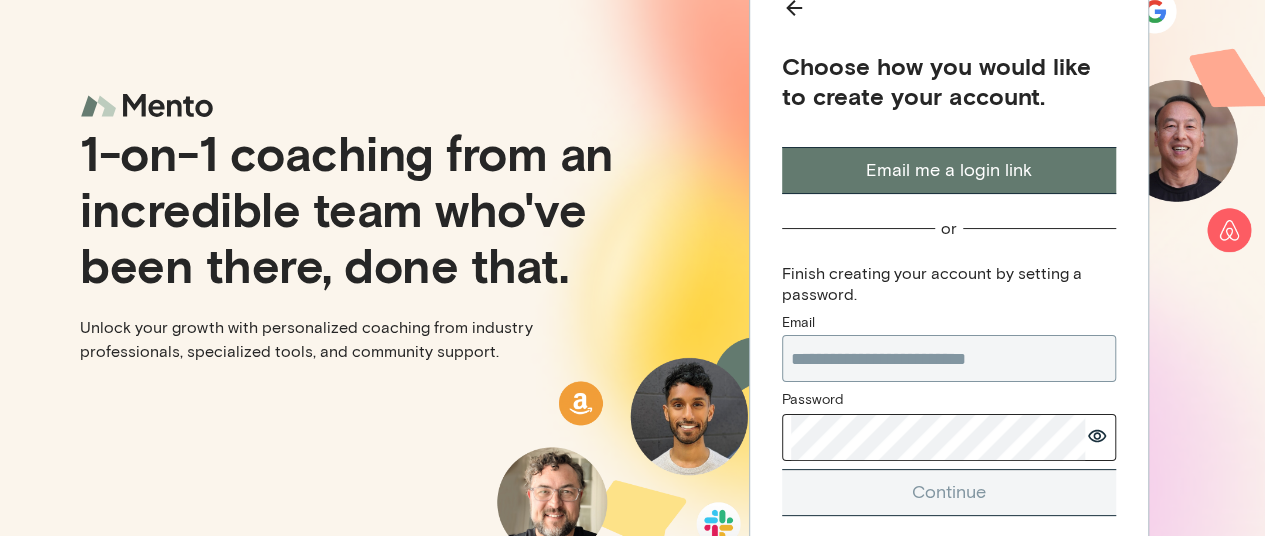 type 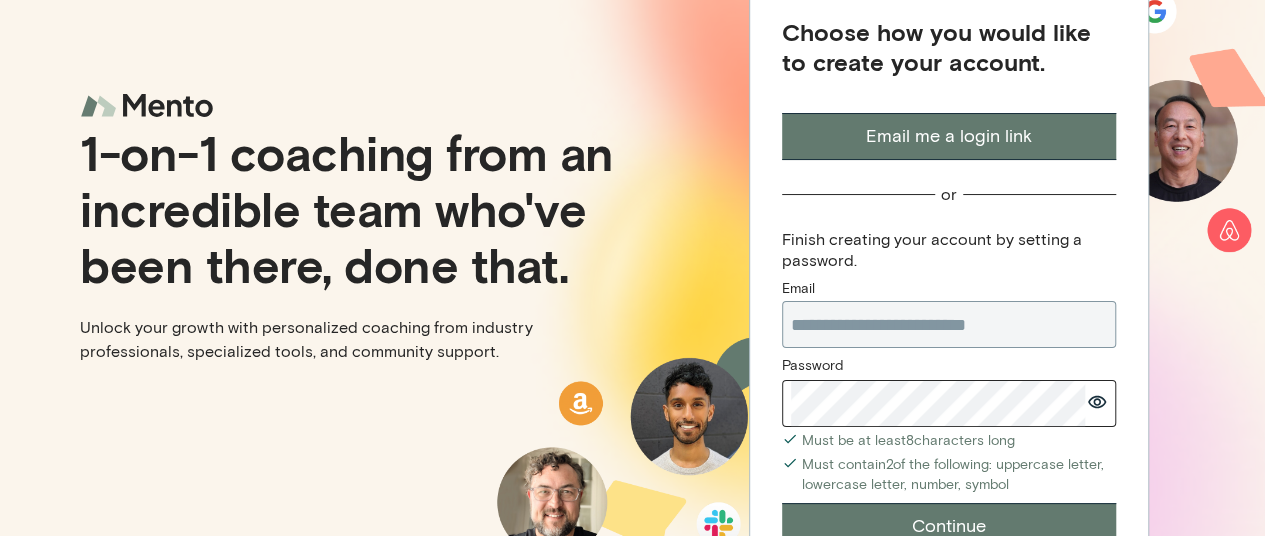 scroll, scrollTop: 68, scrollLeft: 0, axis: vertical 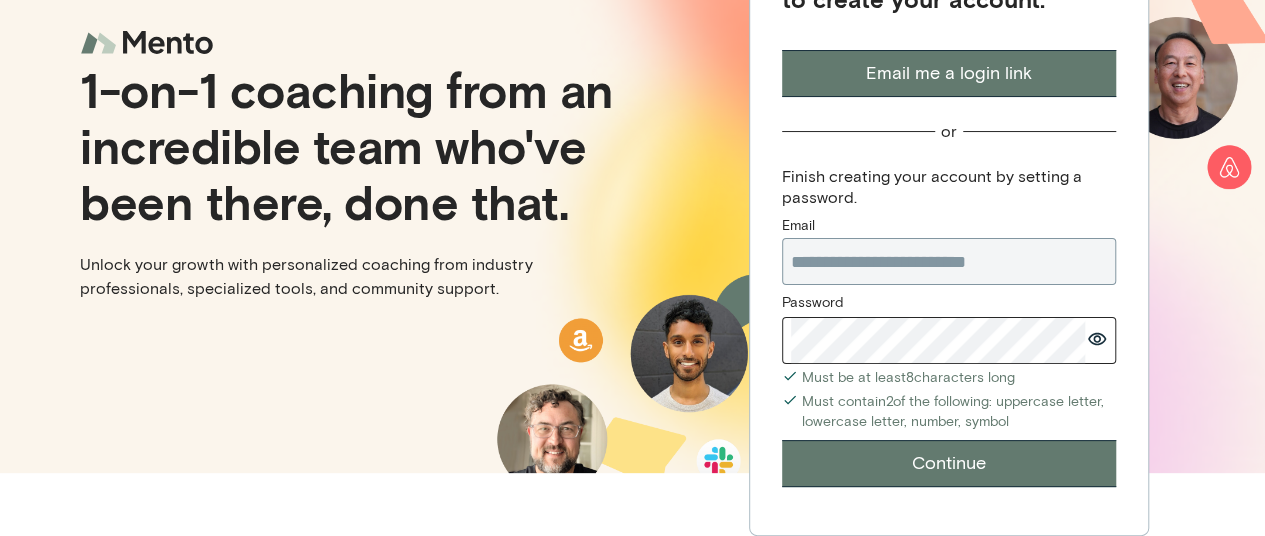 click on "Continue" at bounding box center [949, 463] 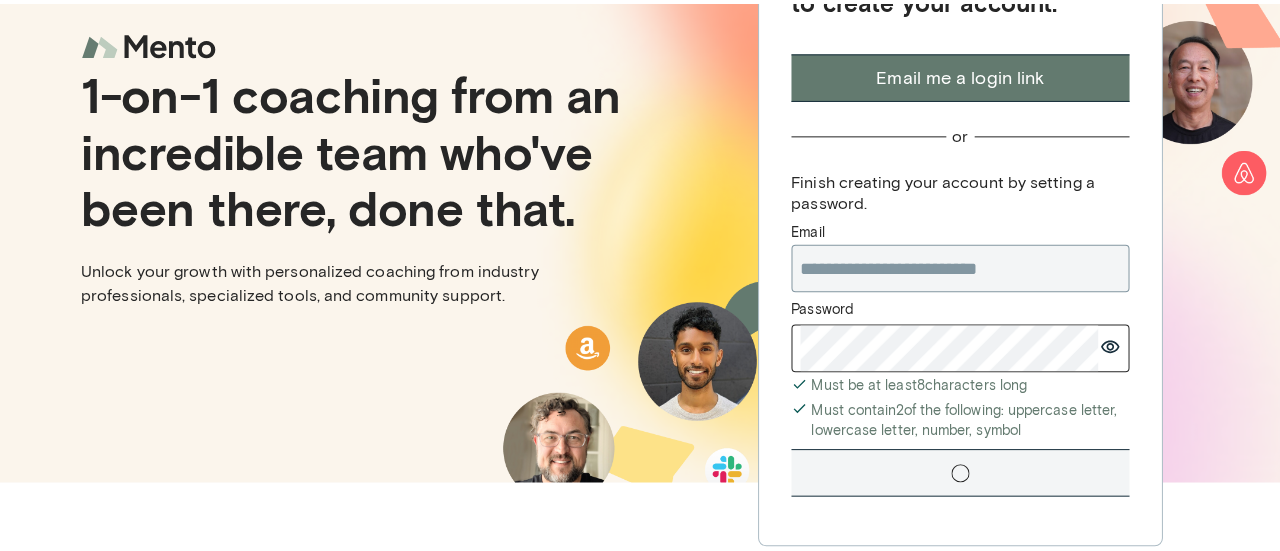 scroll, scrollTop: 0, scrollLeft: 0, axis: both 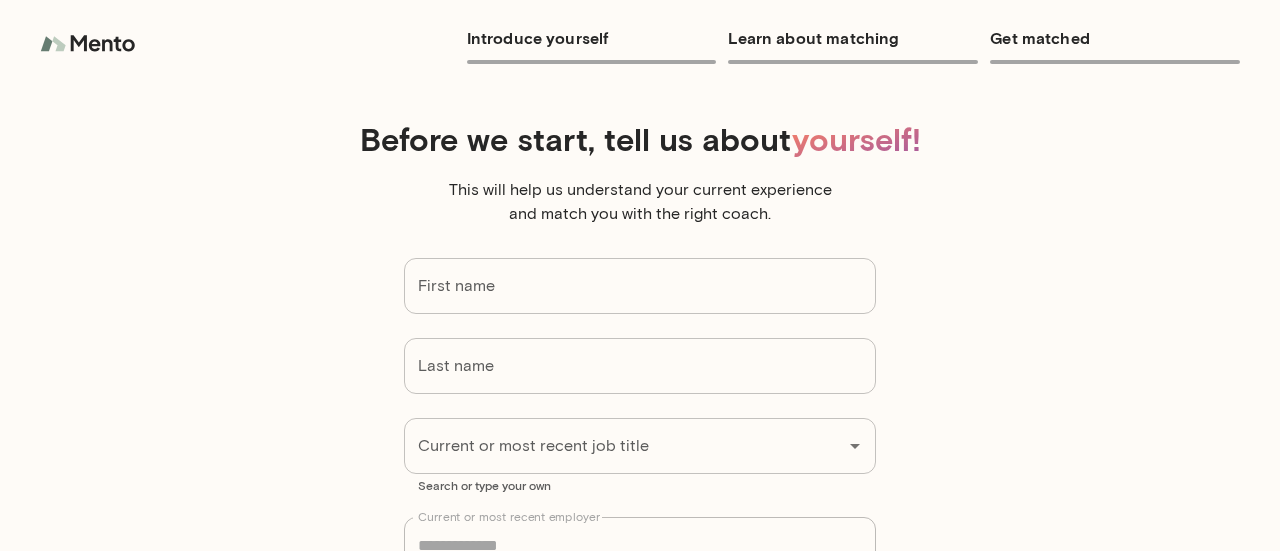 click on "First name" at bounding box center [640, 286] 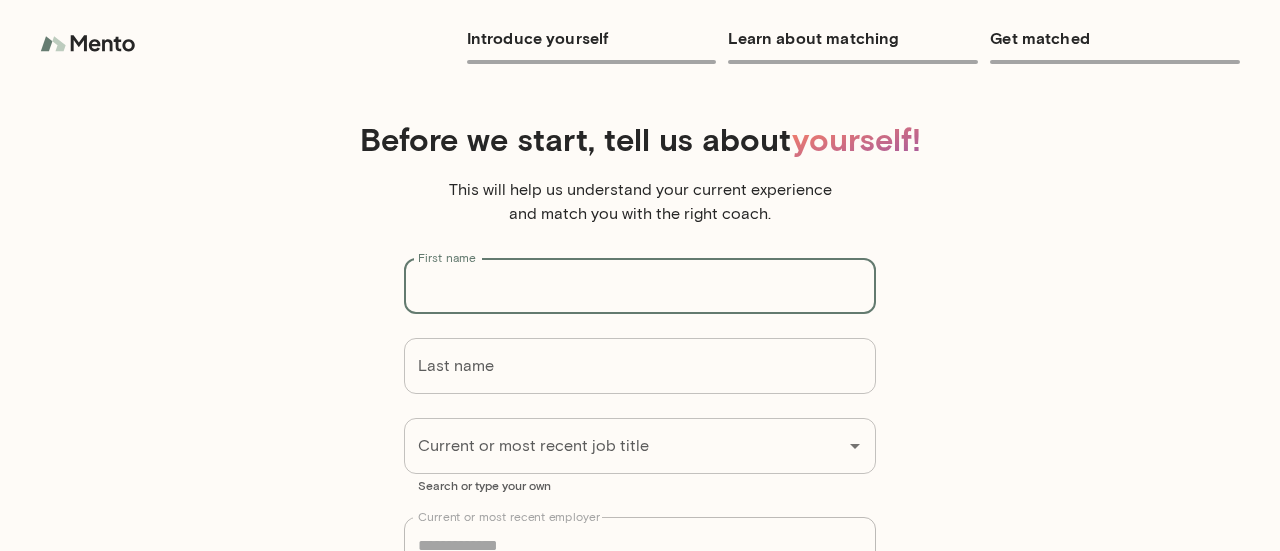type on "*******" 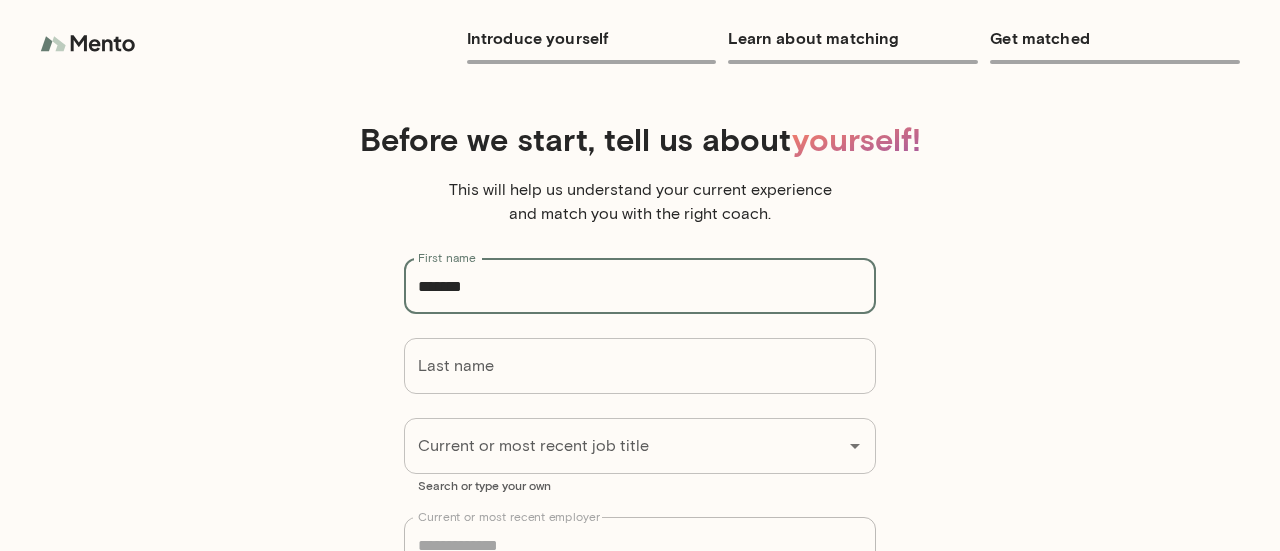 type on "*******" 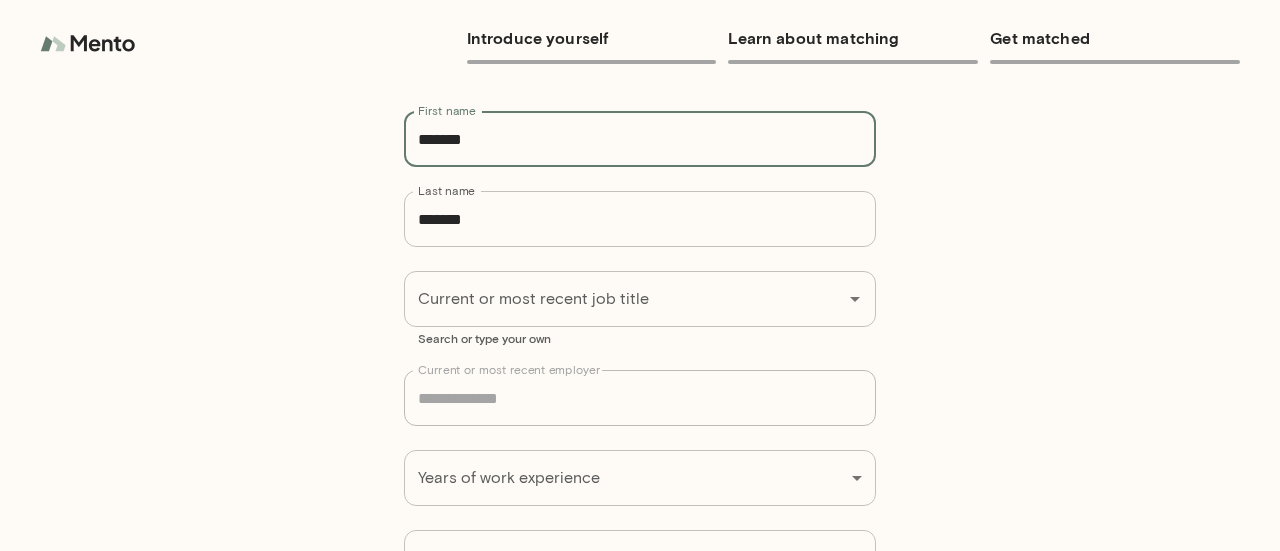 scroll, scrollTop: 149, scrollLeft: 0, axis: vertical 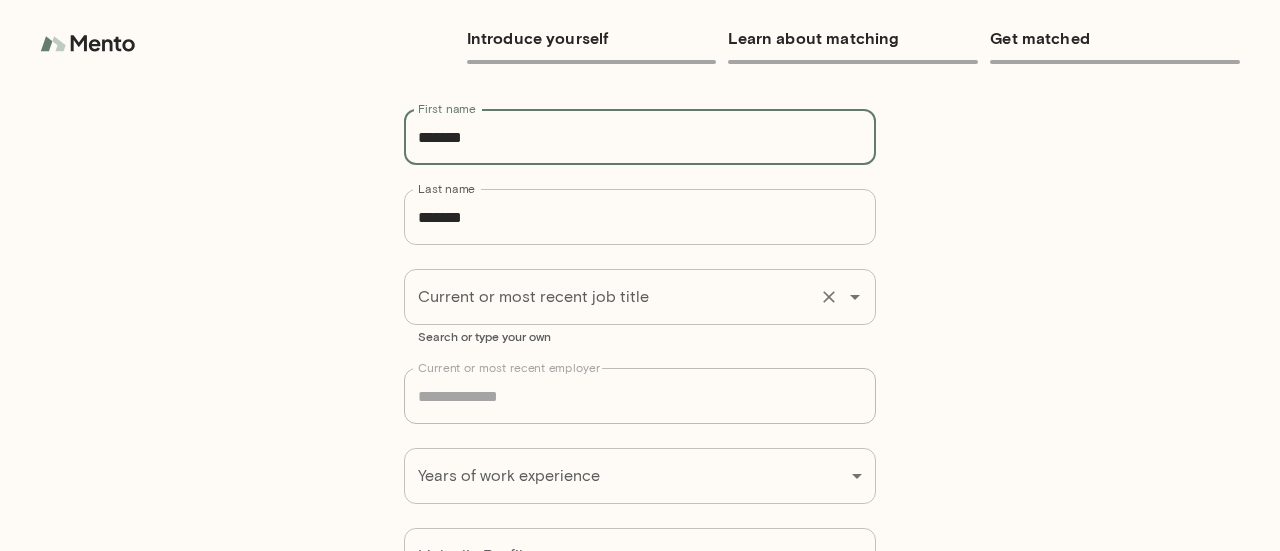 click on "Current or most recent job title" at bounding box center [612, 297] 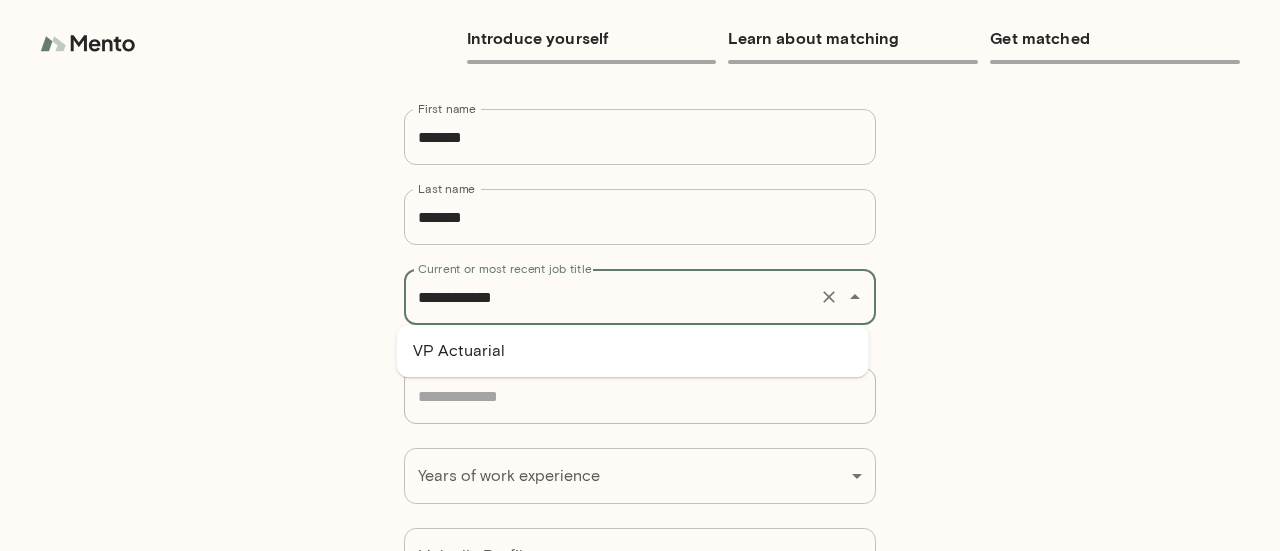 type on "**********" 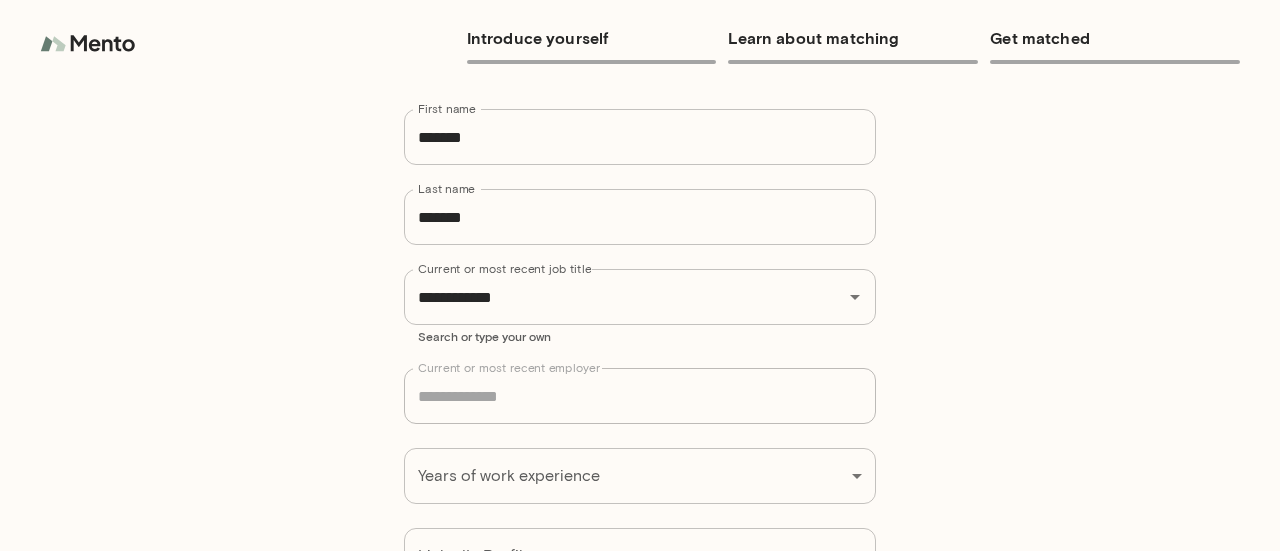 scroll, scrollTop: 254, scrollLeft: 0, axis: vertical 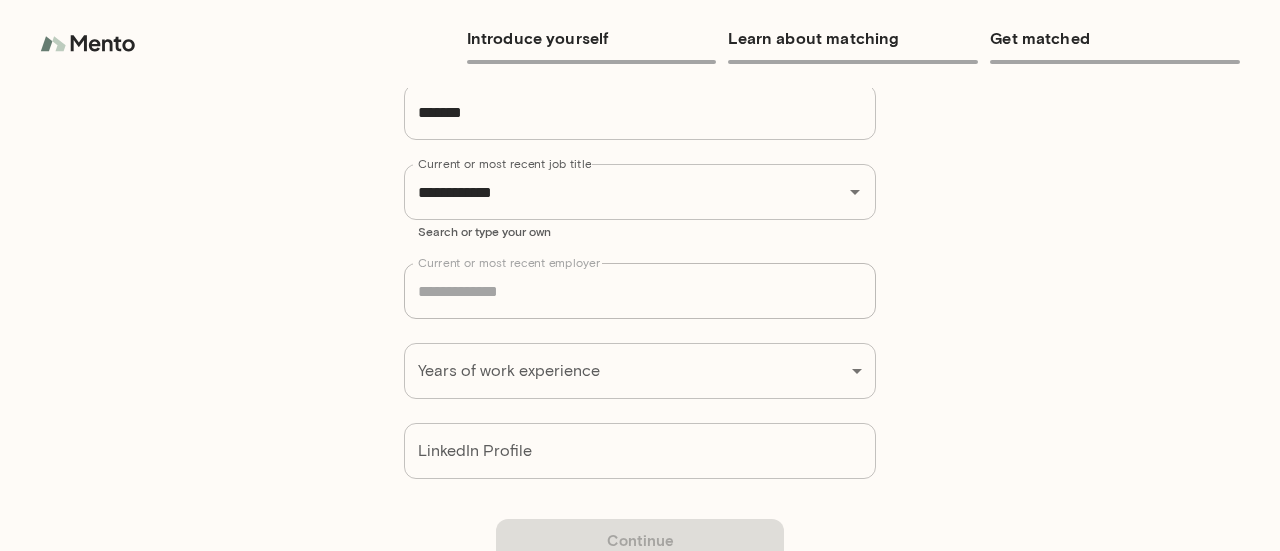 click on "**********" at bounding box center (640, 275) 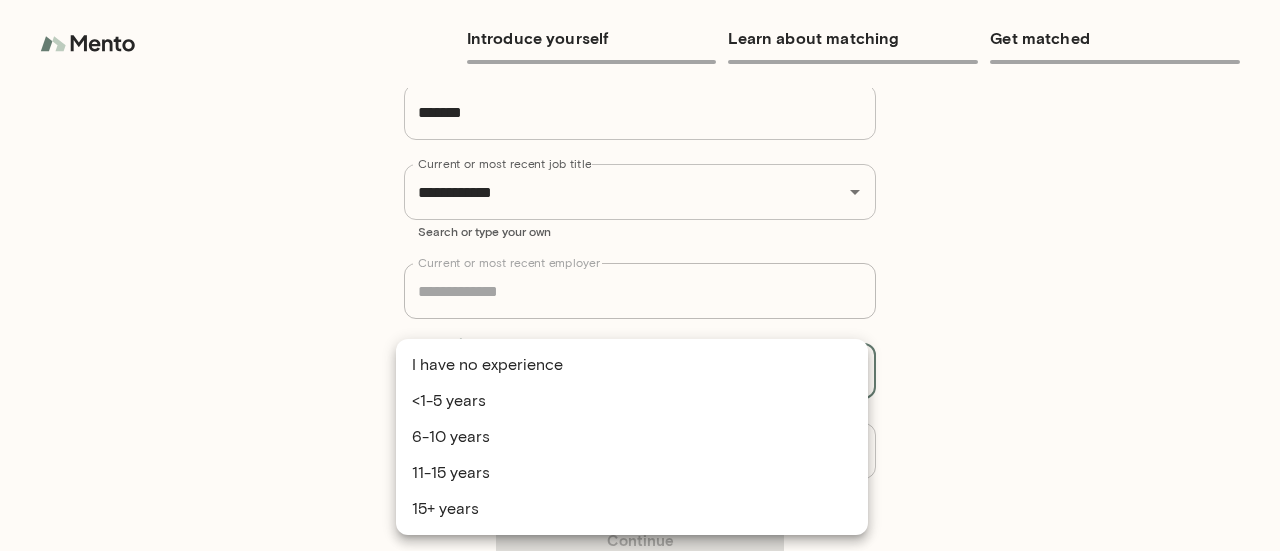 click on "11-15 years" at bounding box center (632, 473) 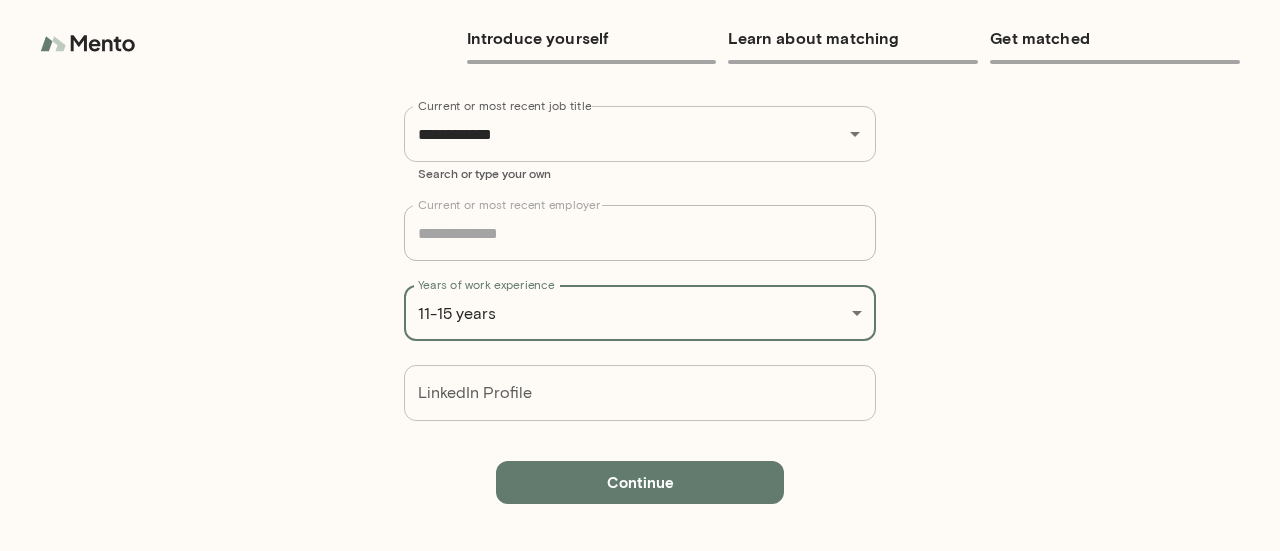 scroll, scrollTop: 312, scrollLeft: 0, axis: vertical 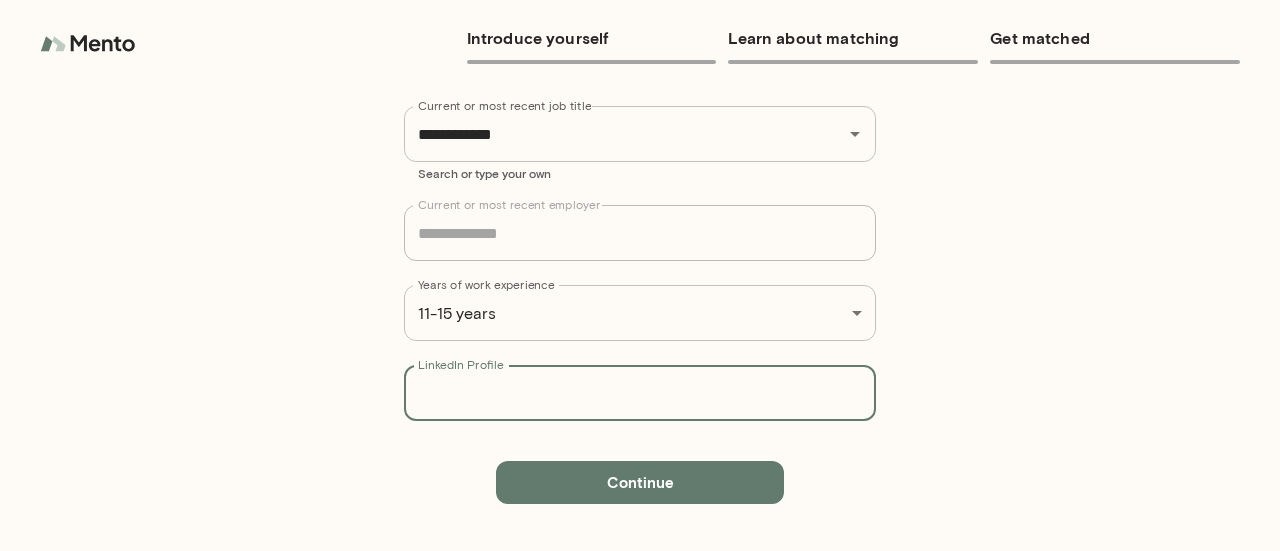 click on "LinkedIn Profile" at bounding box center [640, 393] 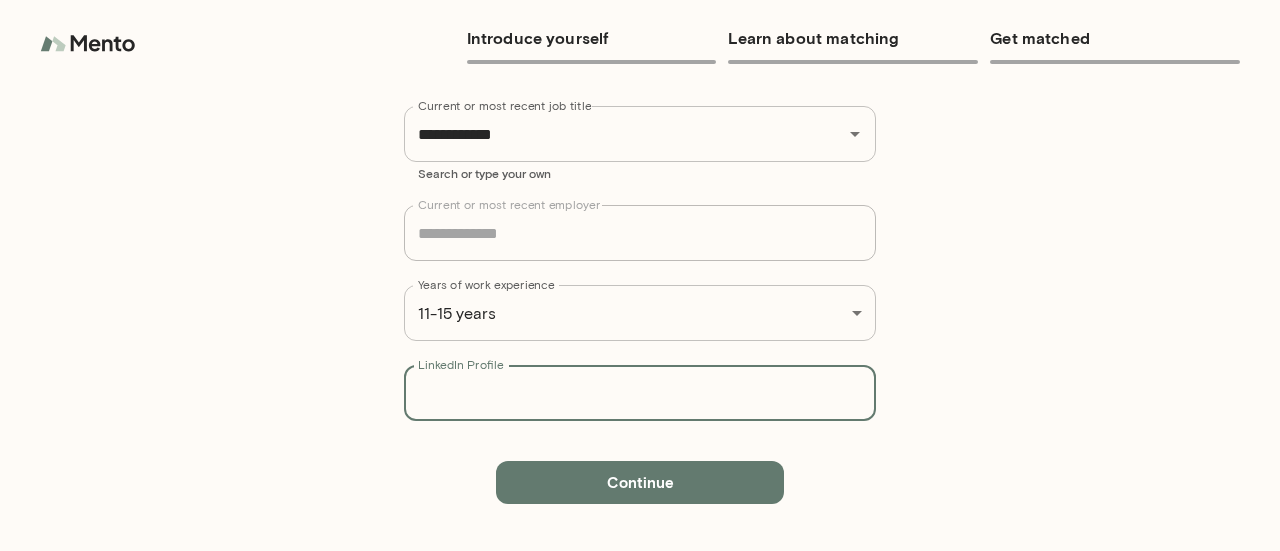 paste on "**********" 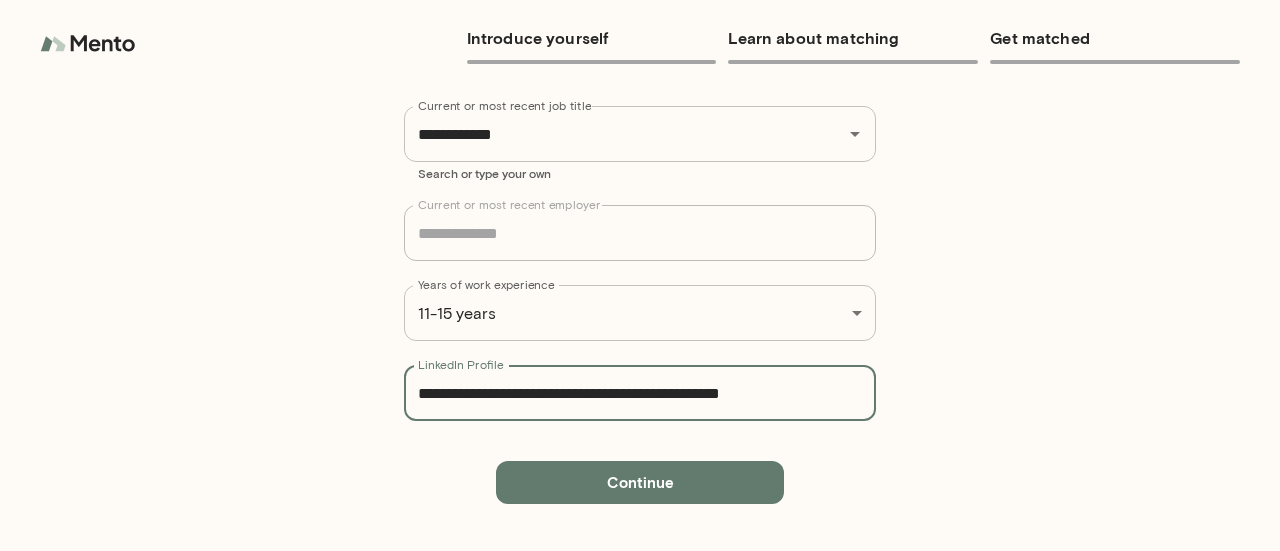 type on "**********" 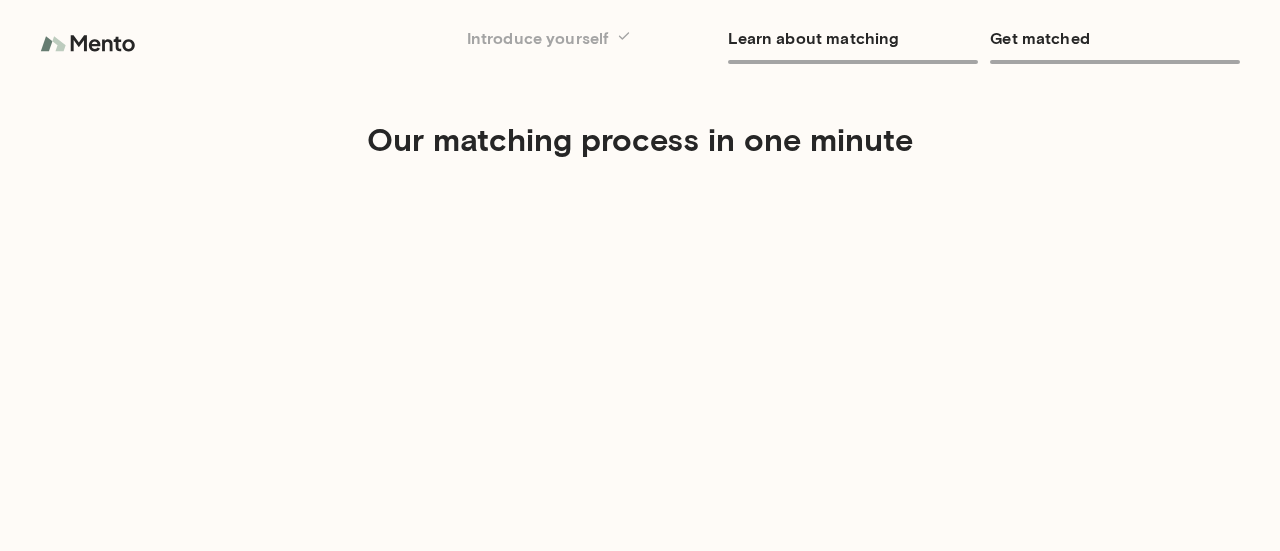 scroll, scrollTop: 0, scrollLeft: 0, axis: both 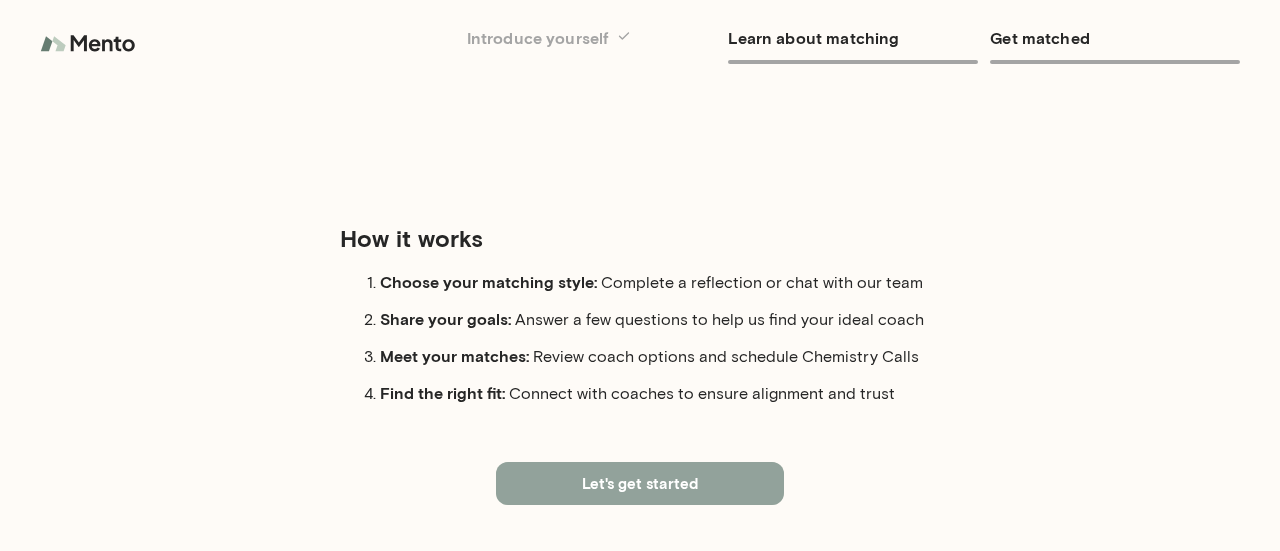 click on "Let's get started" at bounding box center (640, 483) 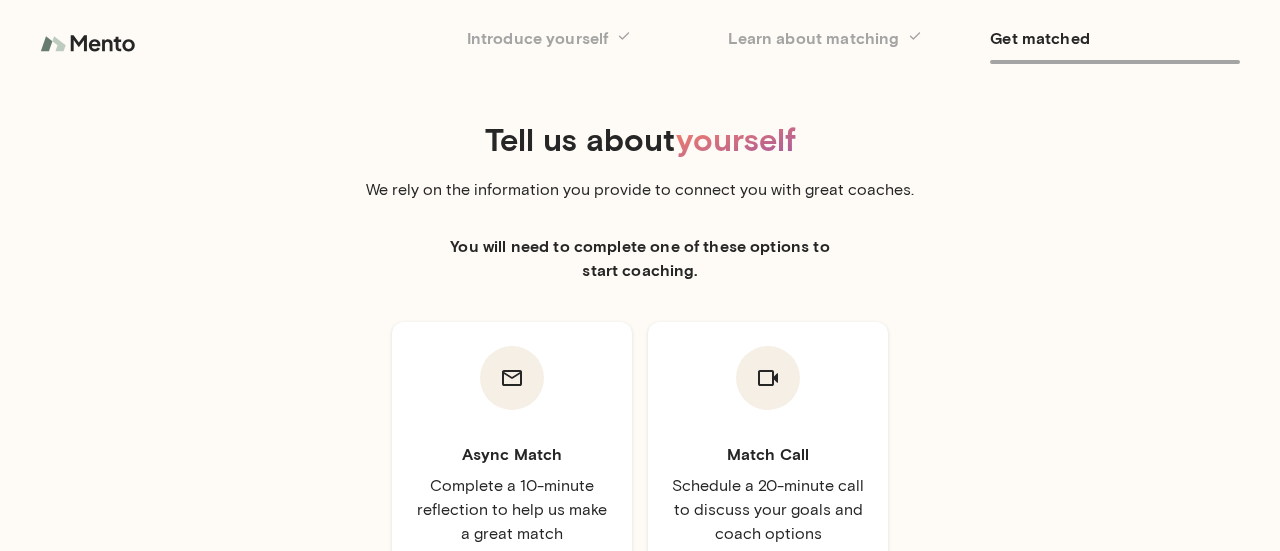 scroll, scrollTop: 93, scrollLeft: 0, axis: vertical 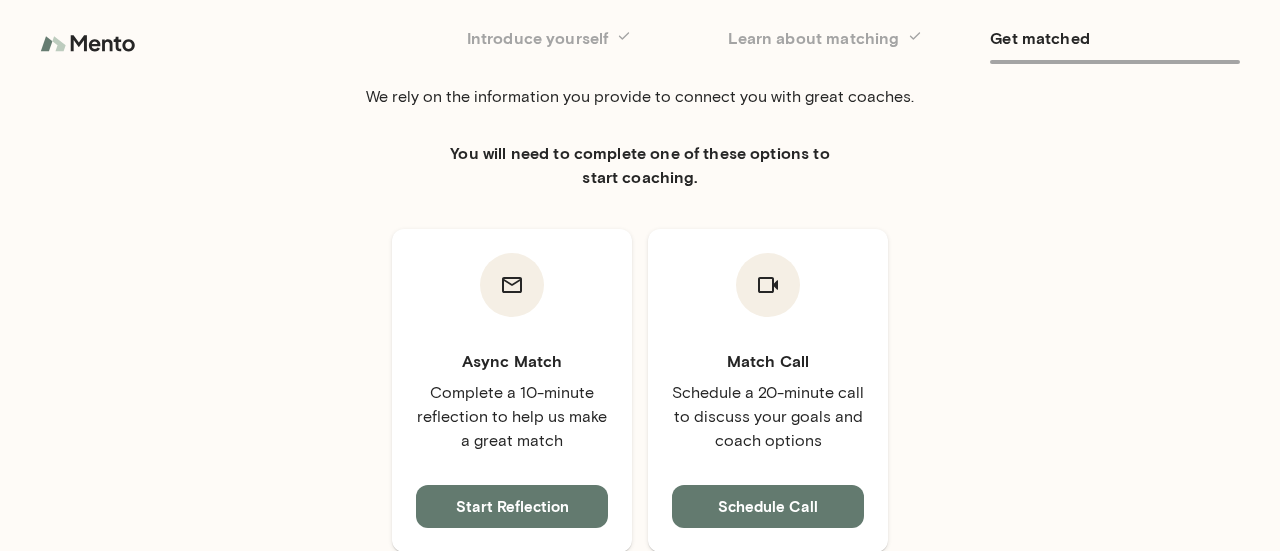 click on "Start Reflection" at bounding box center [512, 506] 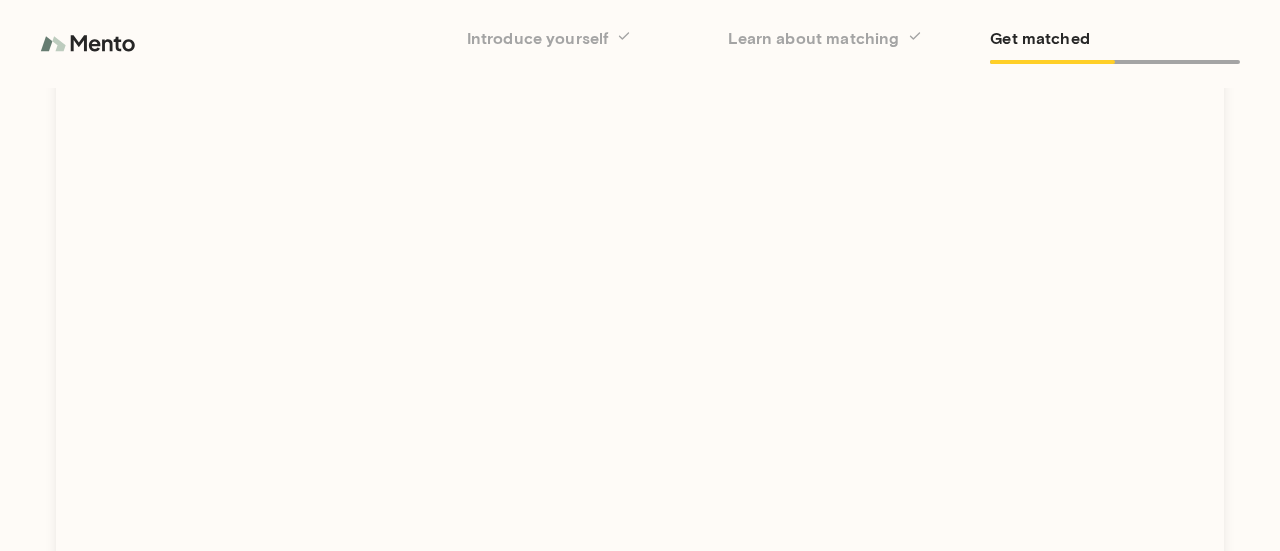 scroll, scrollTop: 277, scrollLeft: 0, axis: vertical 